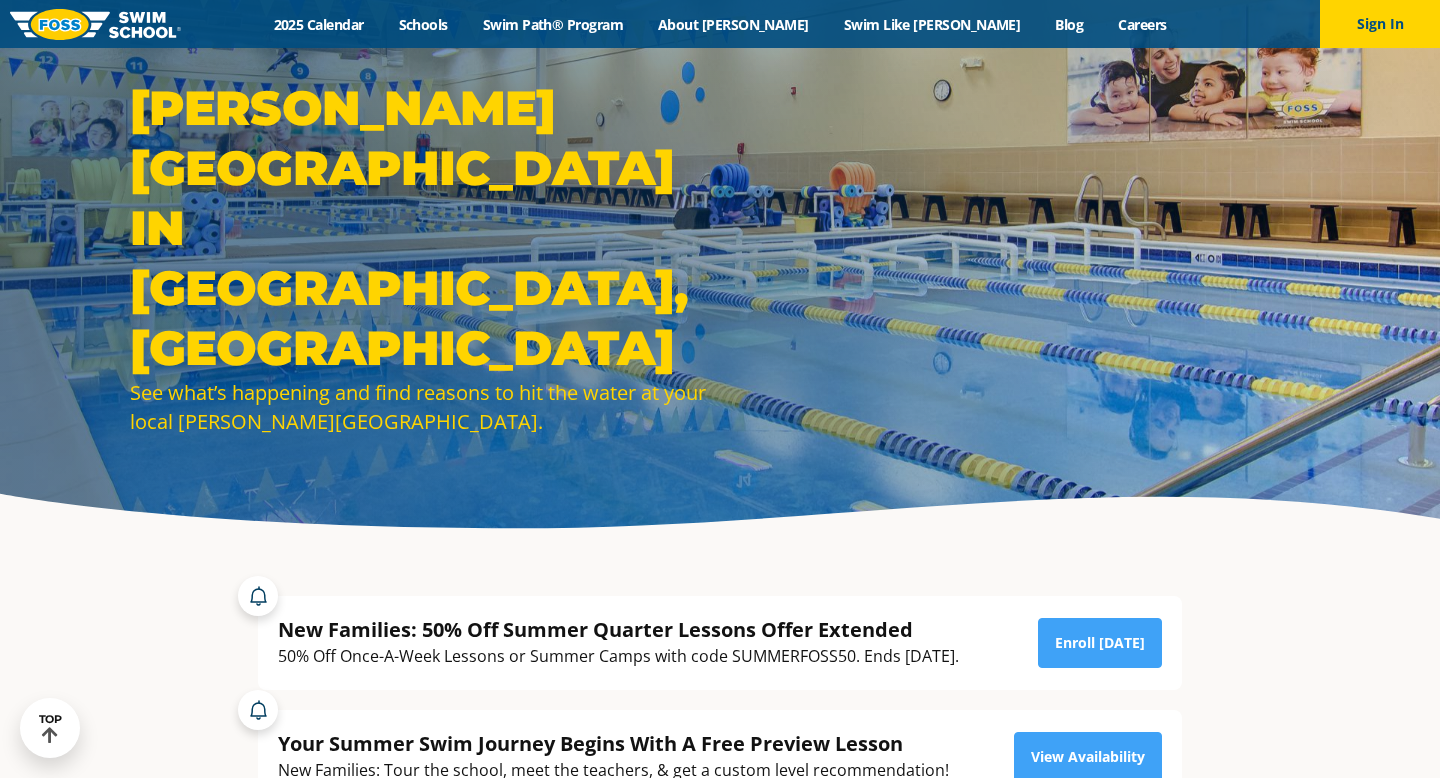 scroll, scrollTop: 169, scrollLeft: 0, axis: vertical 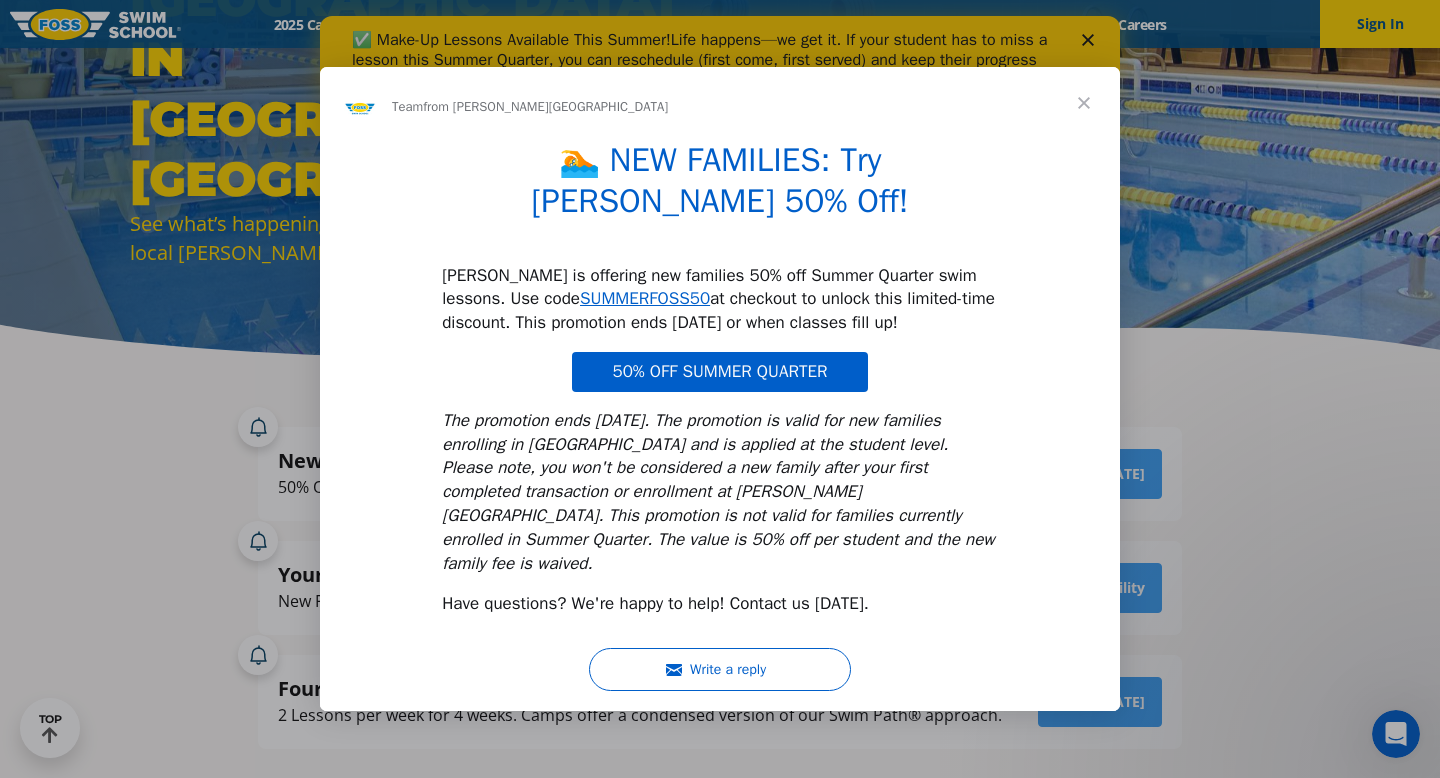 click at bounding box center [1084, 103] 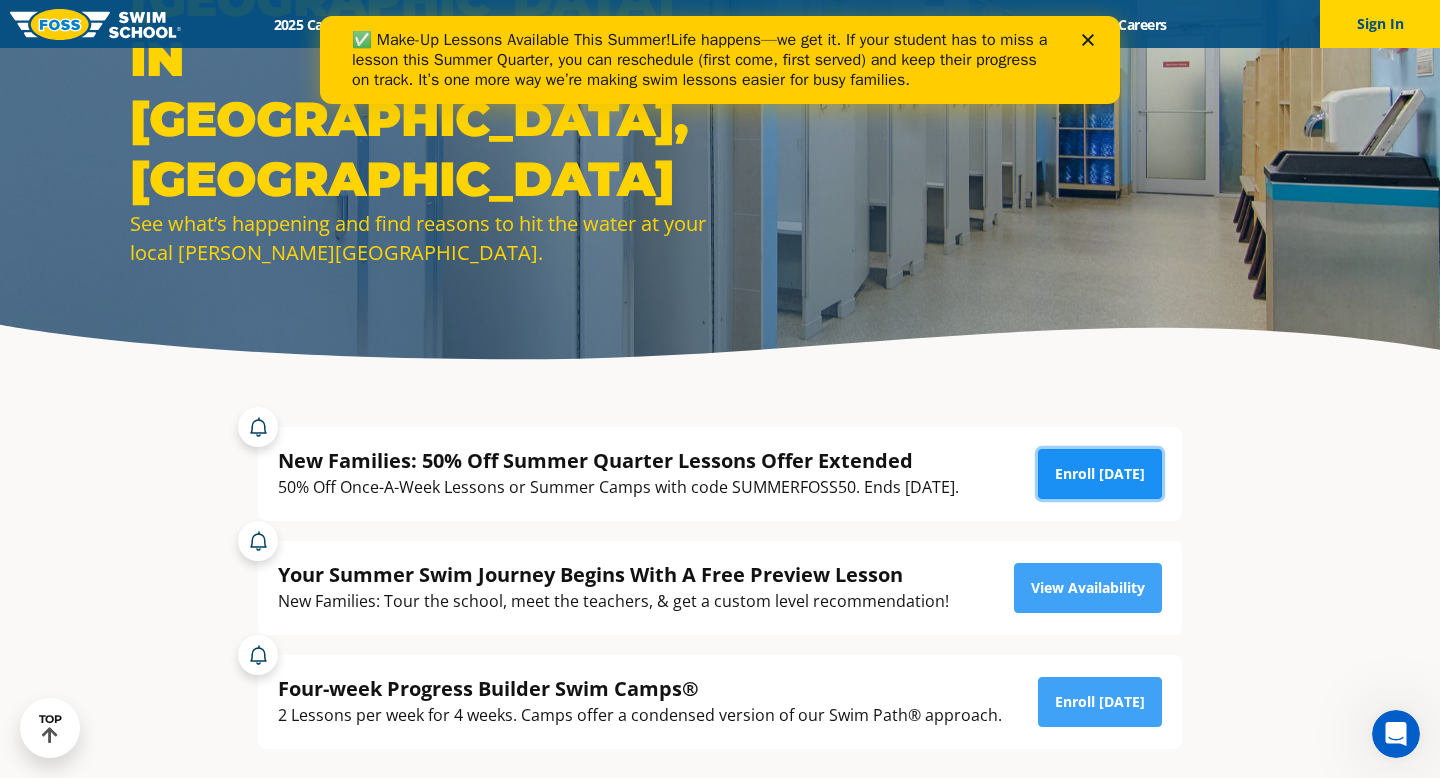 click on "Enroll Today" at bounding box center [1100, 474] 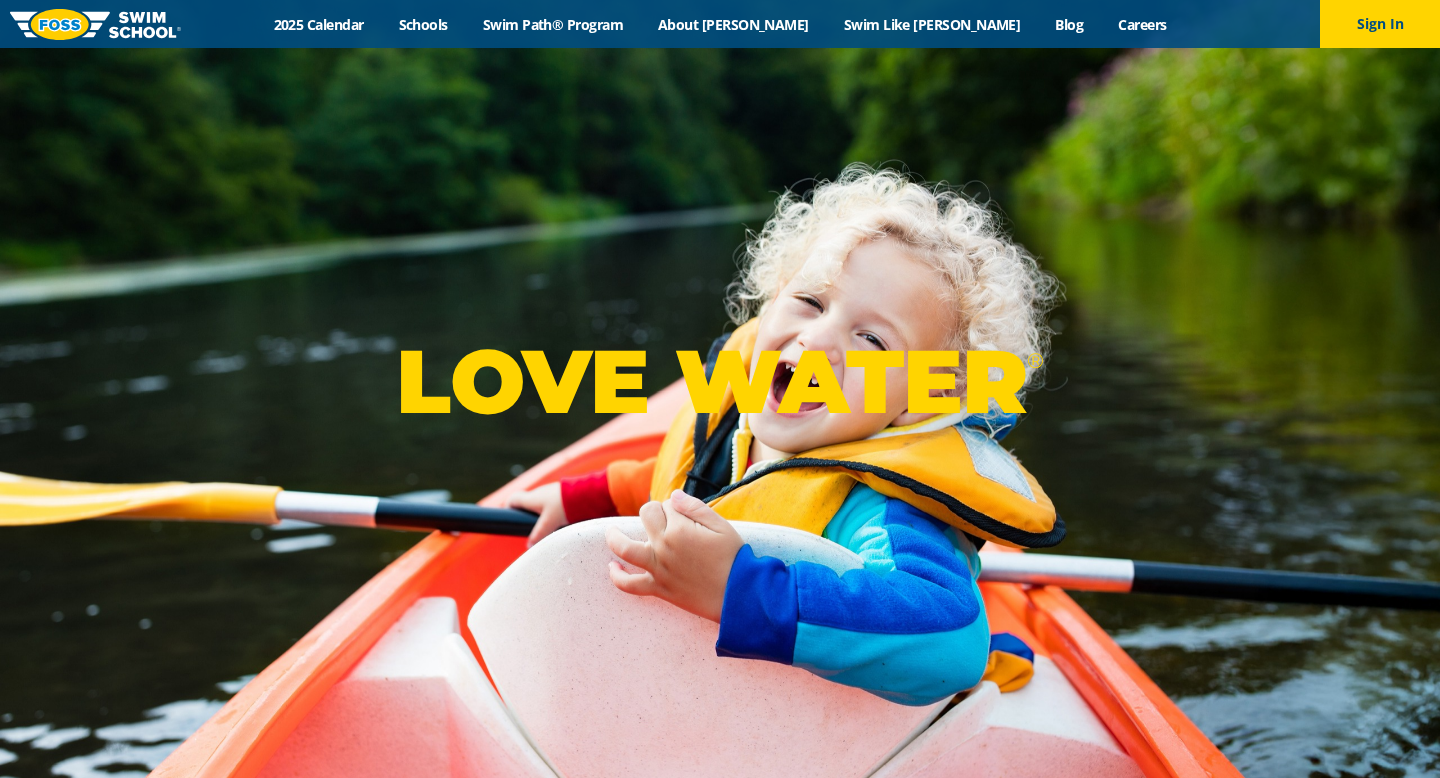 scroll, scrollTop: 0, scrollLeft: 0, axis: both 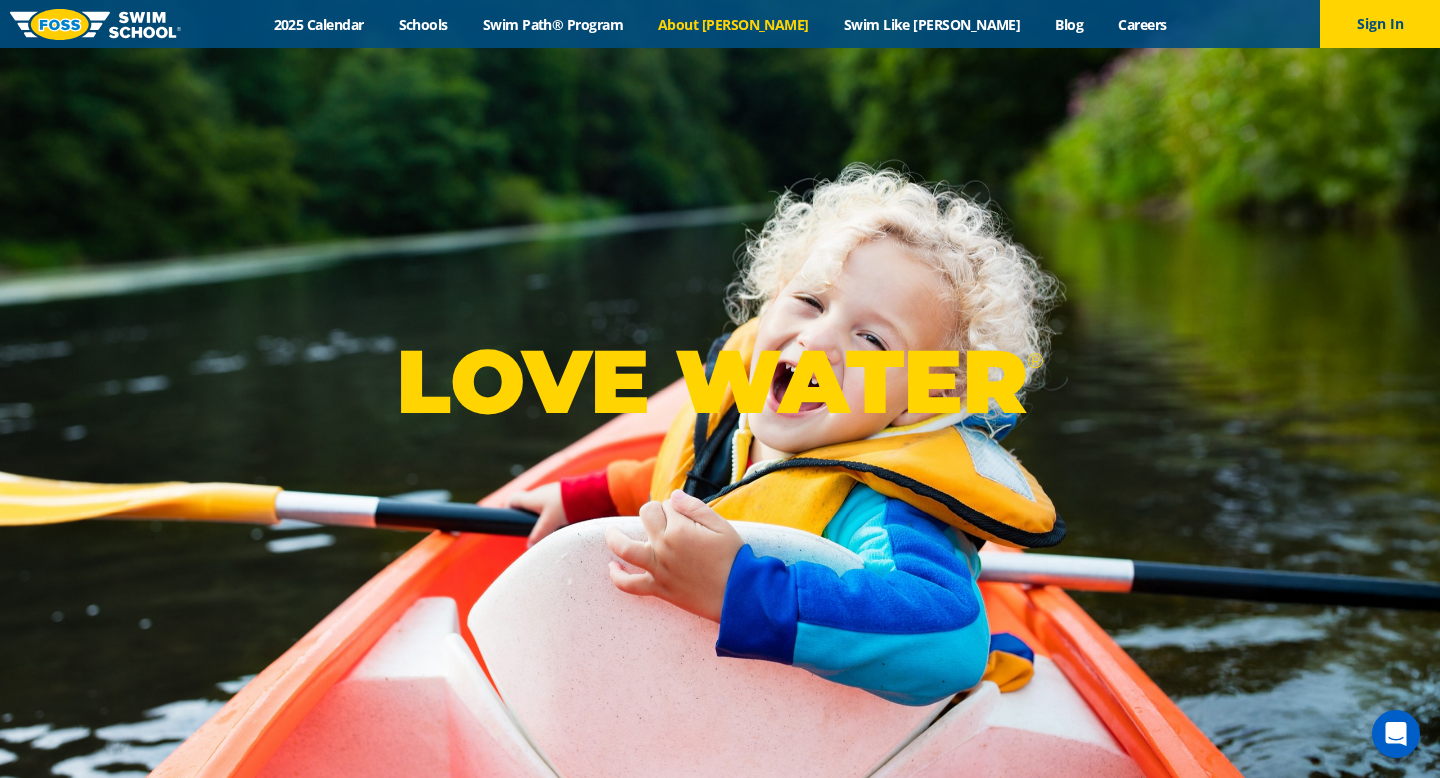 click on "About [PERSON_NAME]" at bounding box center (734, 24) 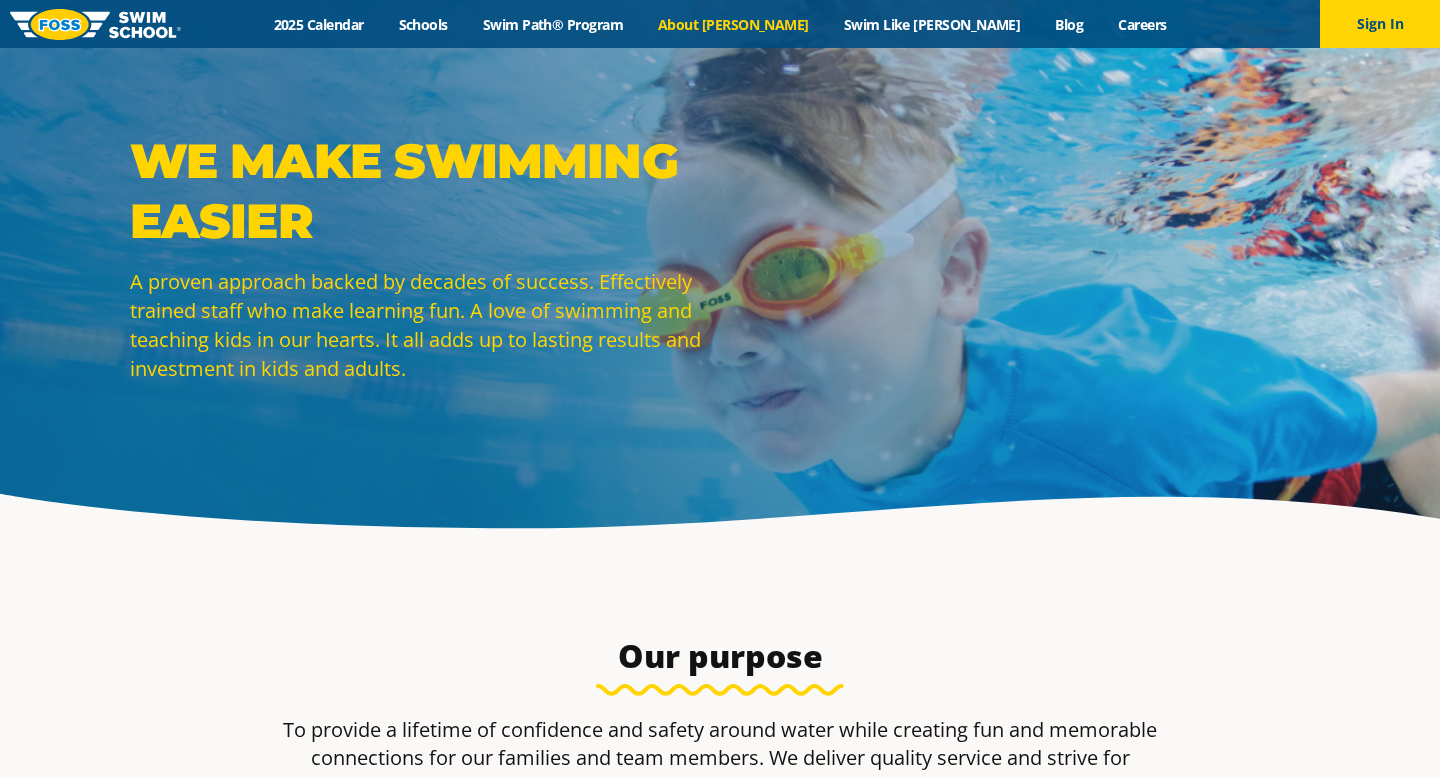 scroll, scrollTop: 194, scrollLeft: 0, axis: vertical 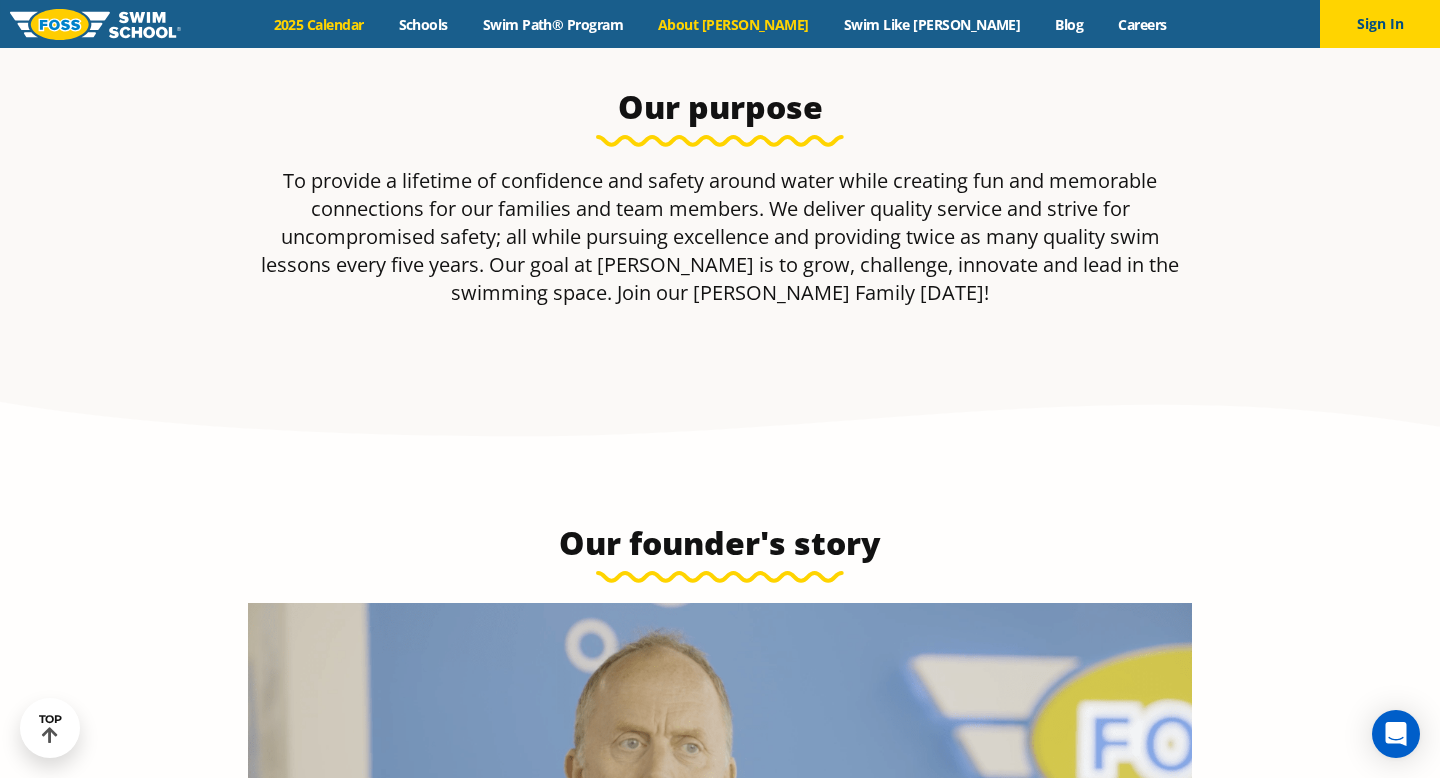 click on "2025 Calendar" at bounding box center [318, 24] 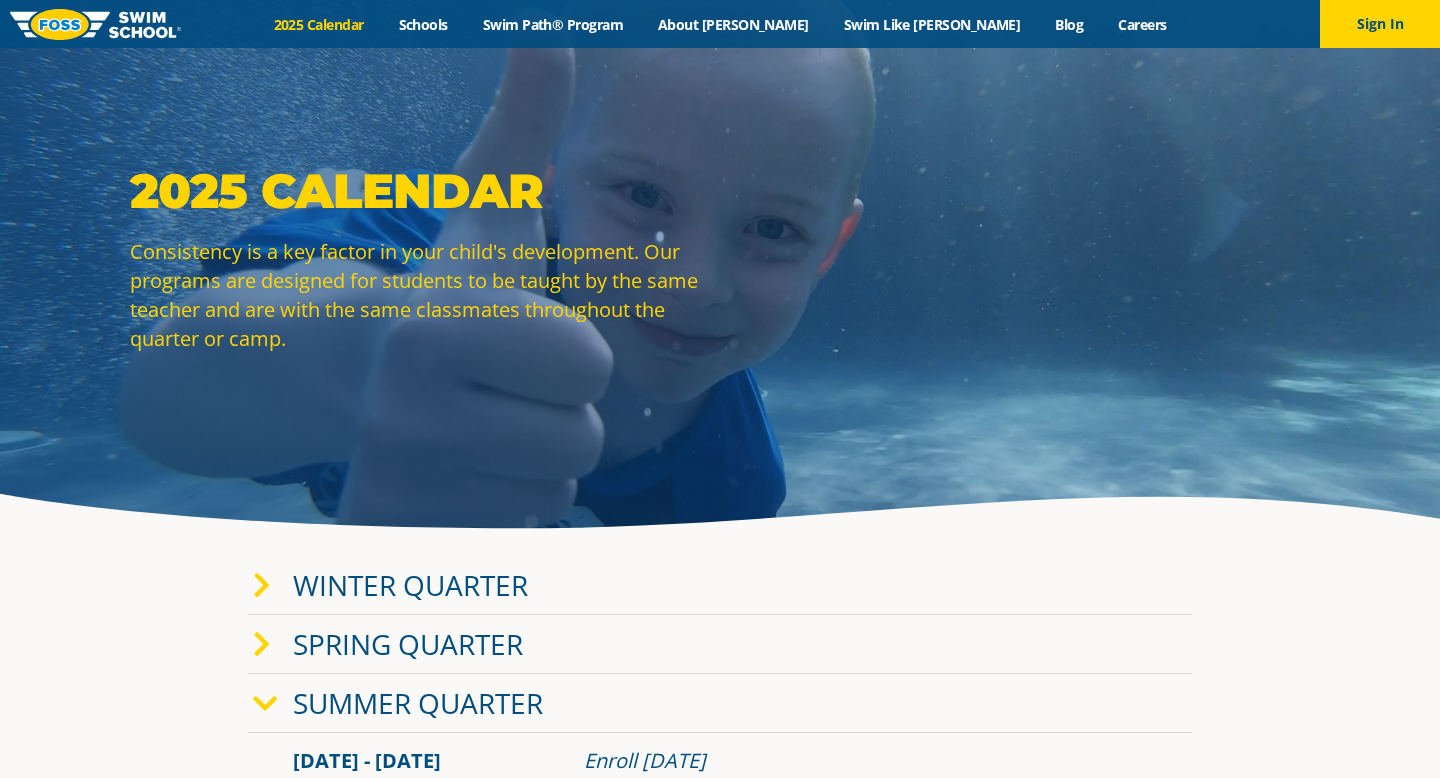 scroll, scrollTop: 0, scrollLeft: 0, axis: both 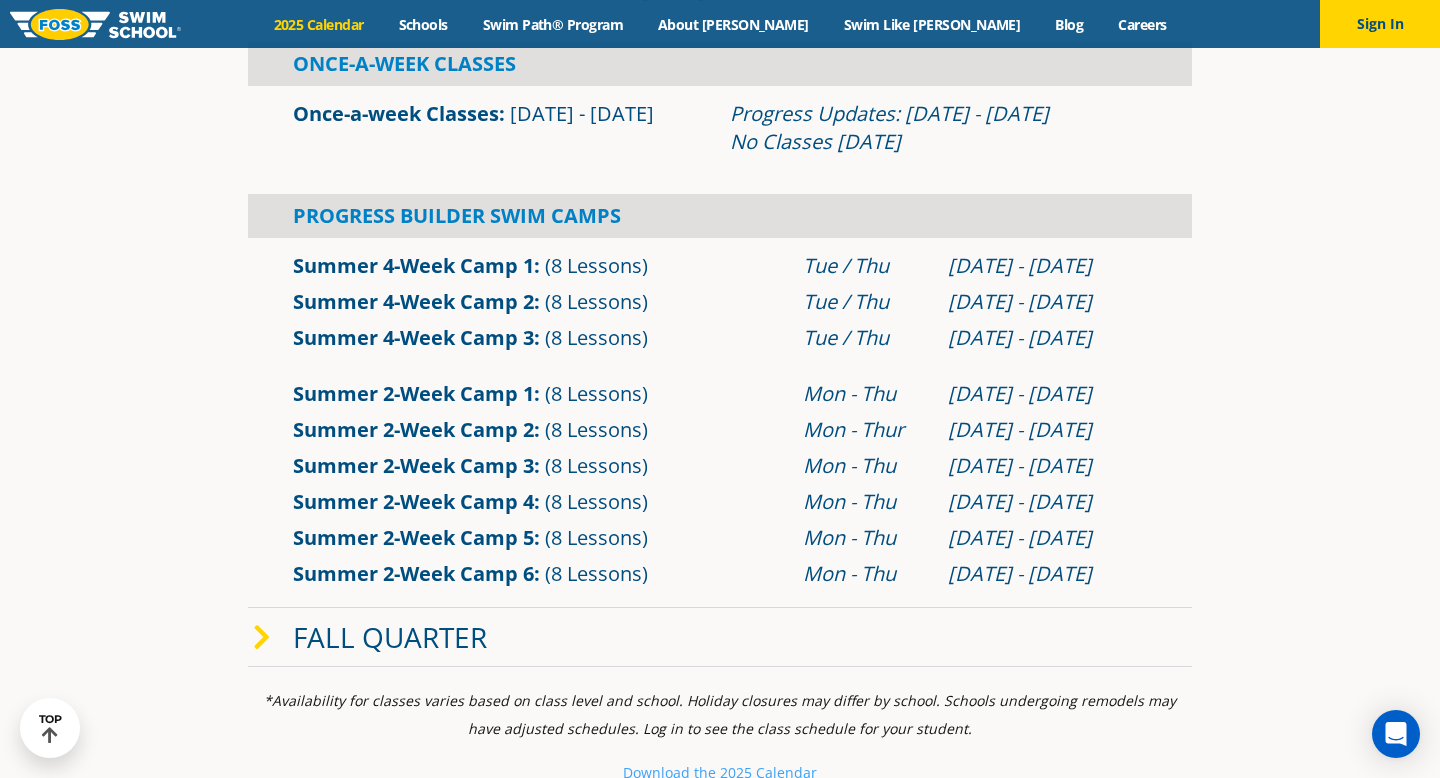 click on "Summer 4-Week Camp 2" at bounding box center (413, 301) 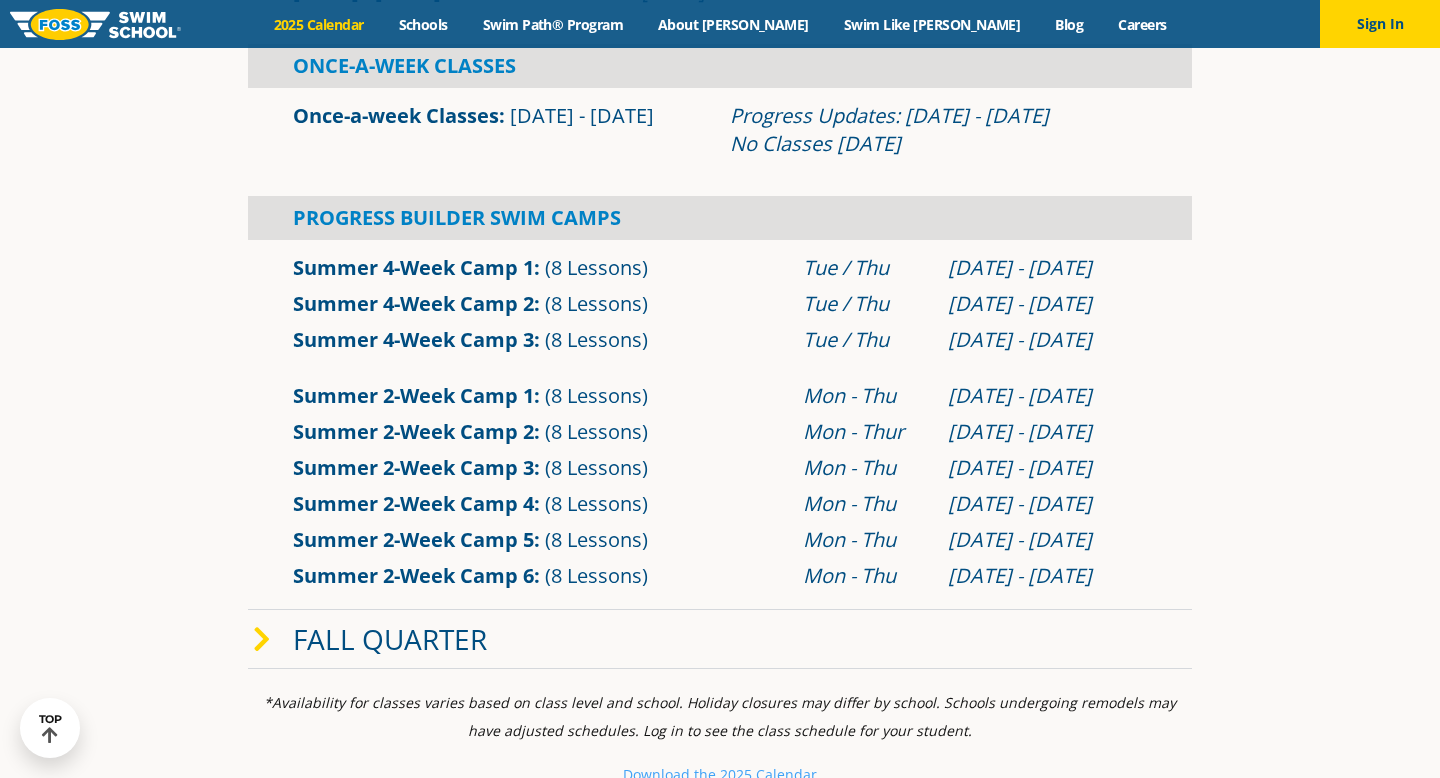 scroll, scrollTop: 769, scrollLeft: 0, axis: vertical 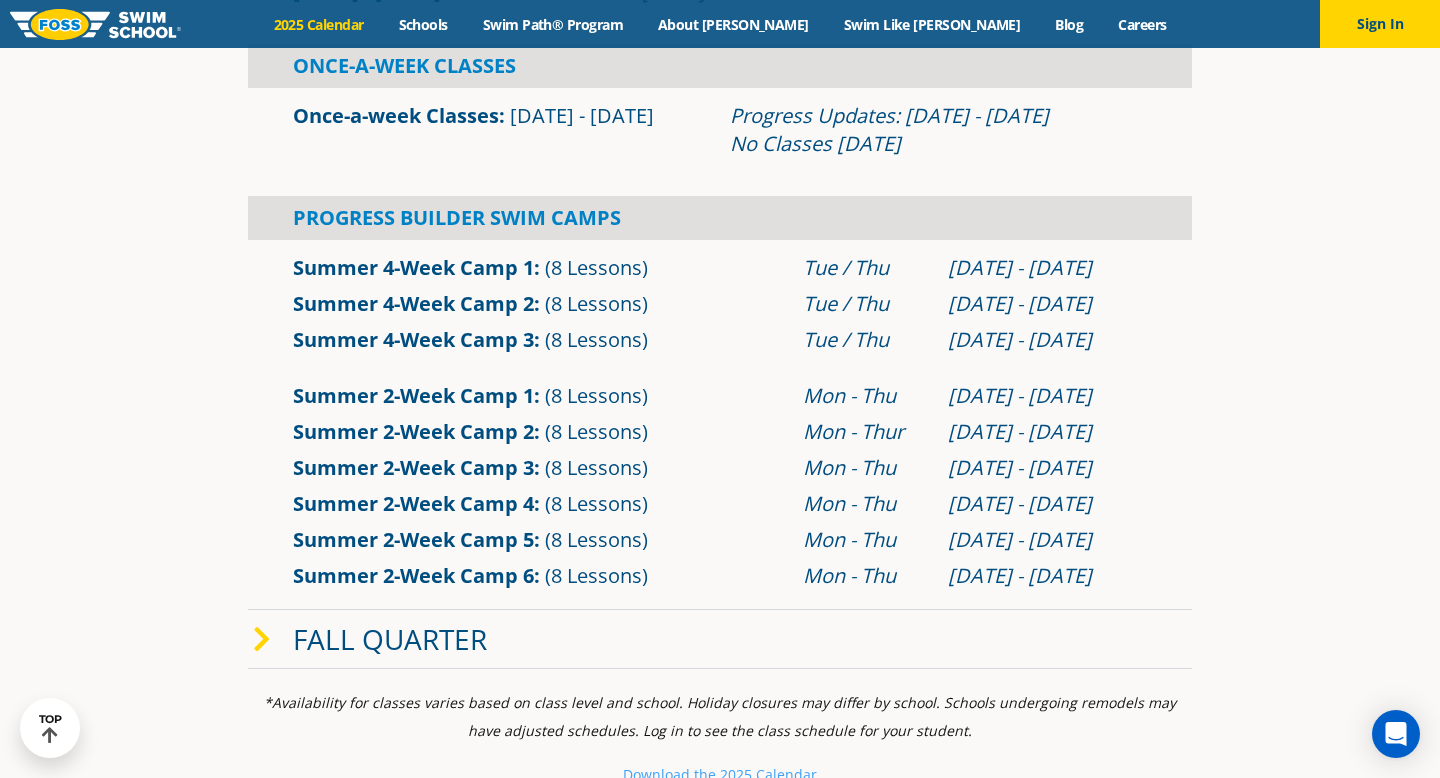 click on "Summer 4-Week Camp 3" at bounding box center (413, 339) 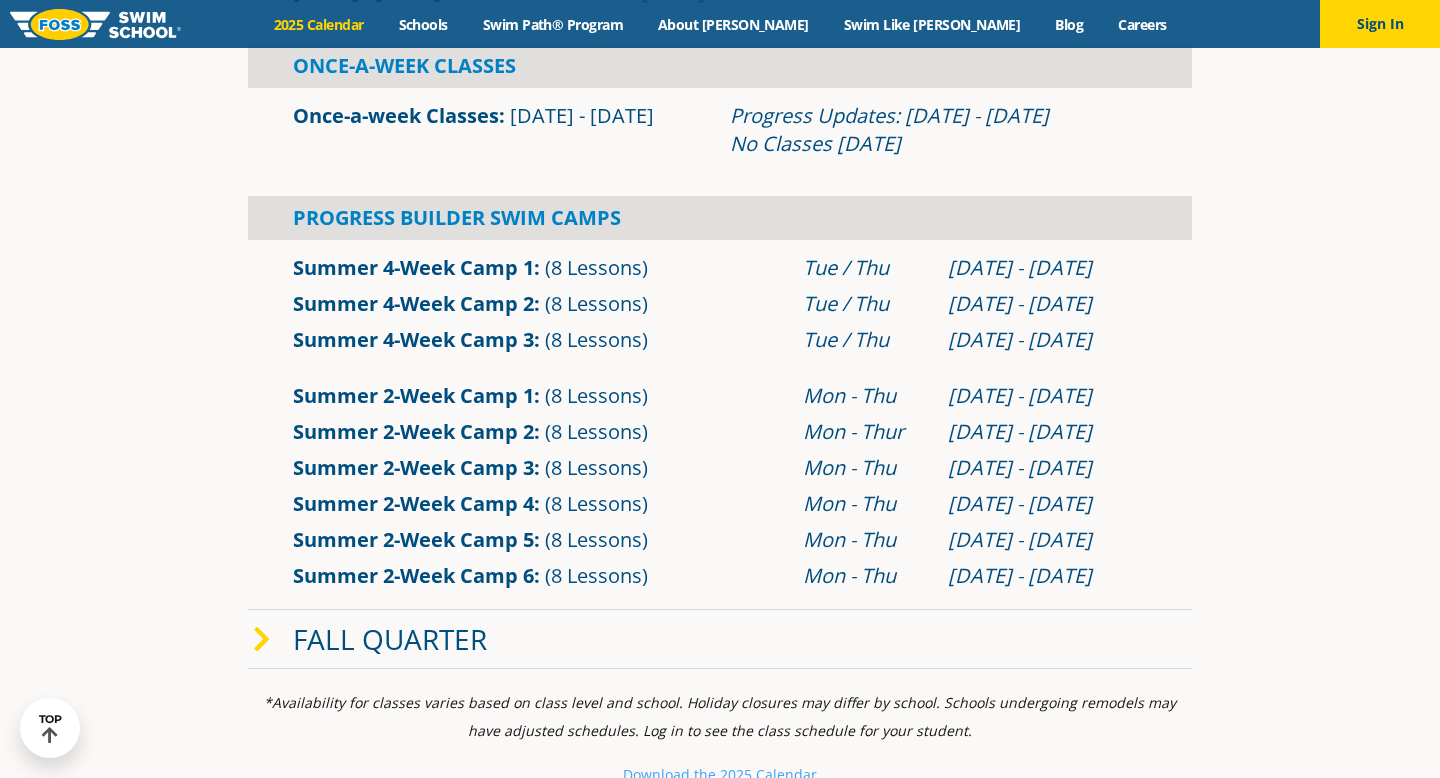 scroll, scrollTop: 769, scrollLeft: 0, axis: vertical 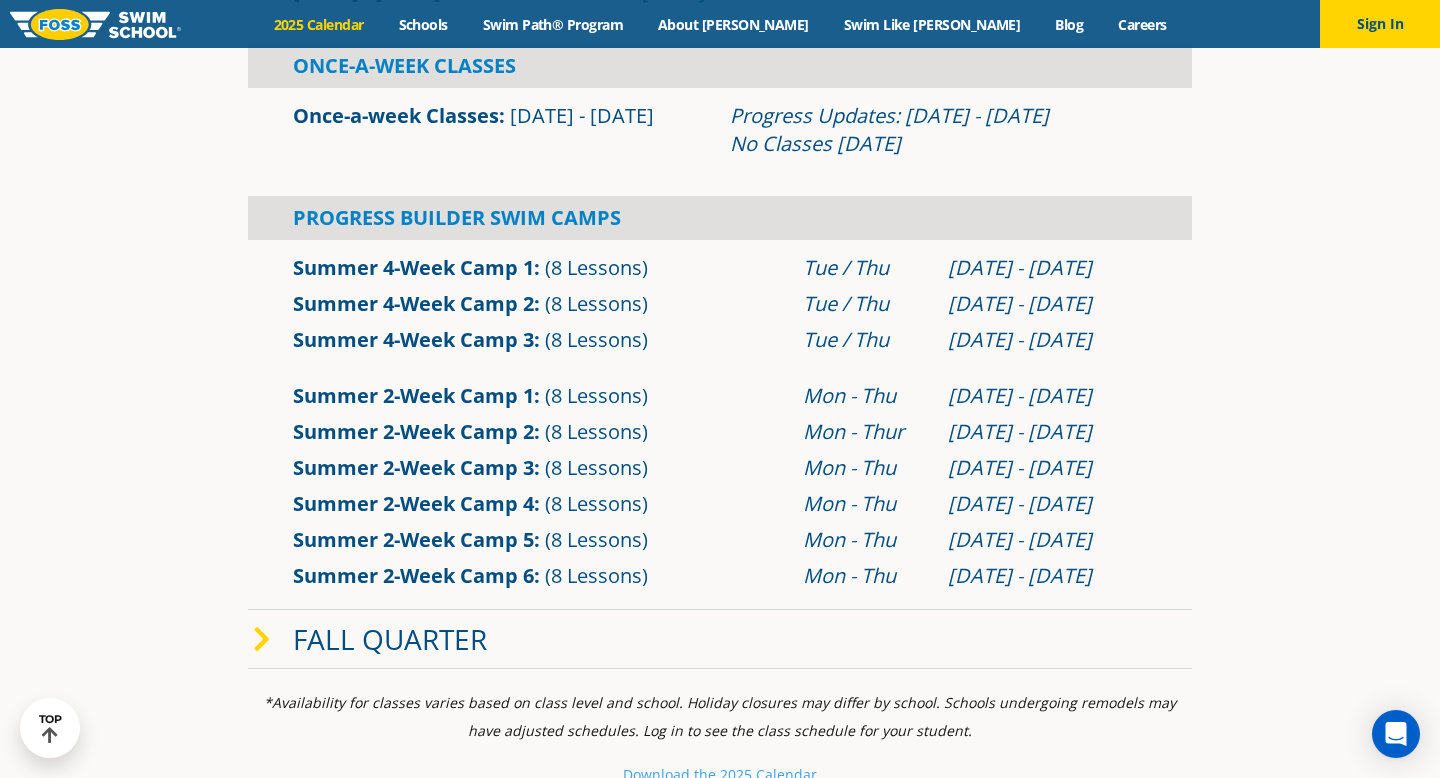 click on "Summer 4-Week Camp 3" at bounding box center (413, 339) 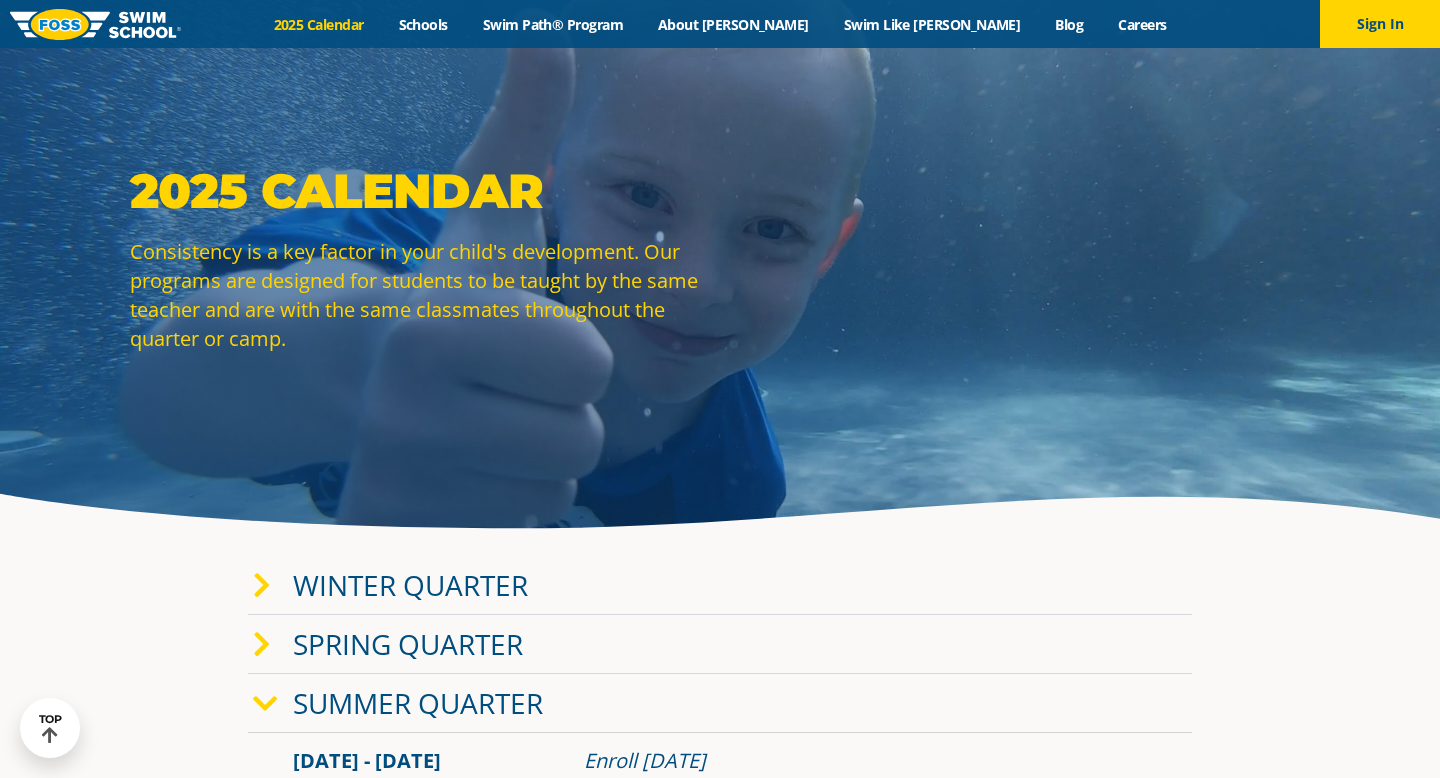 scroll, scrollTop: 769, scrollLeft: 0, axis: vertical 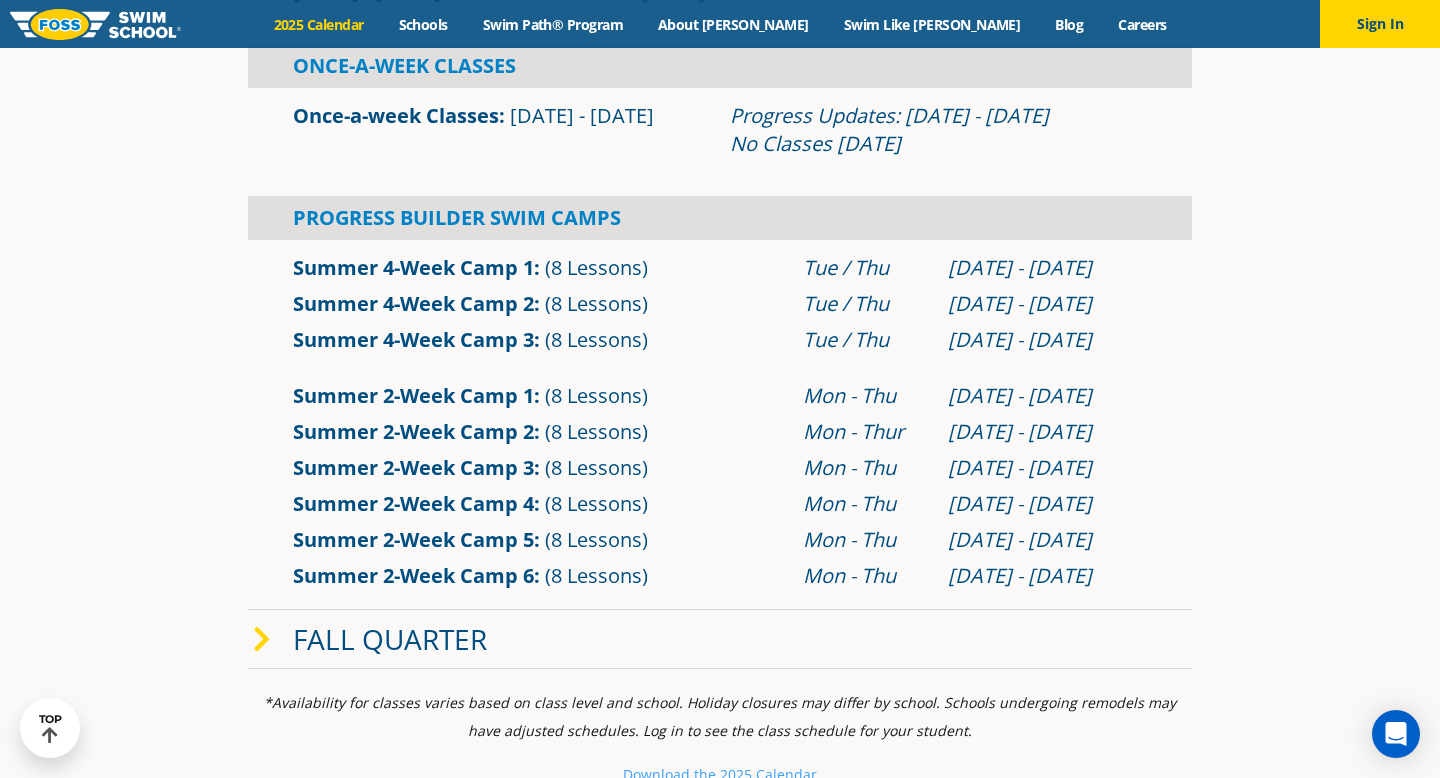 click on "Summer 2-Week Camp 5" at bounding box center [413, 539] 